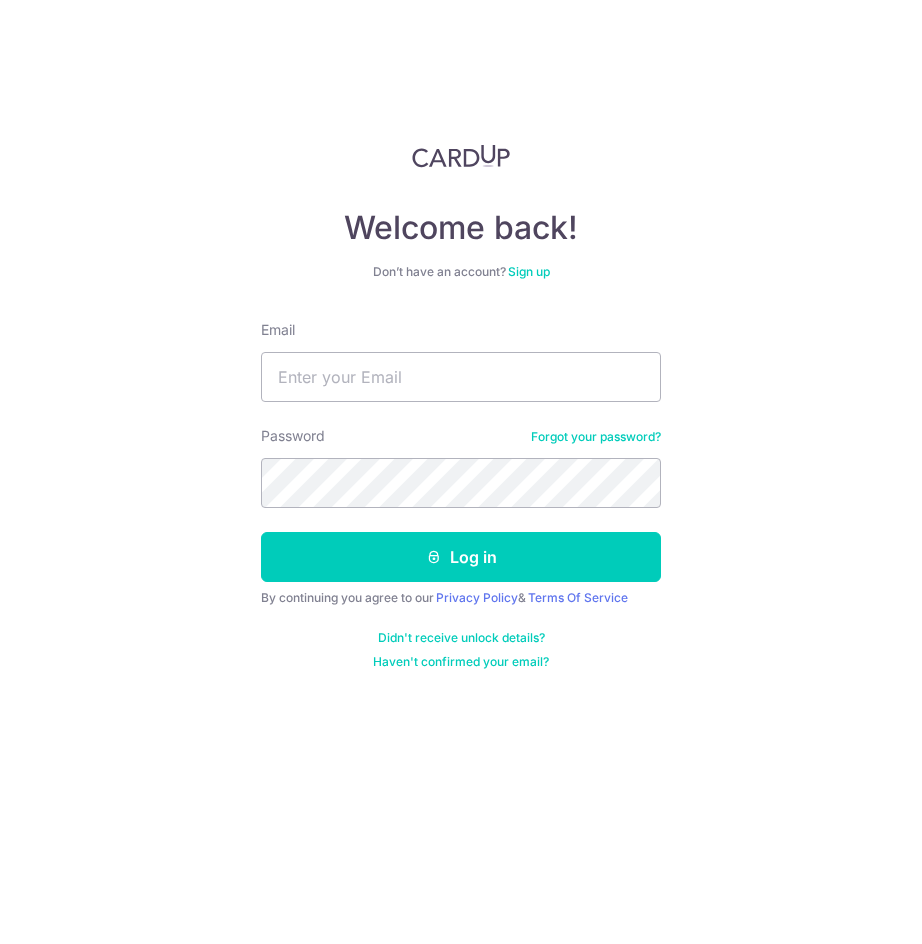 scroll, scrollTop: 0, scrollLeft: 0, axis: both 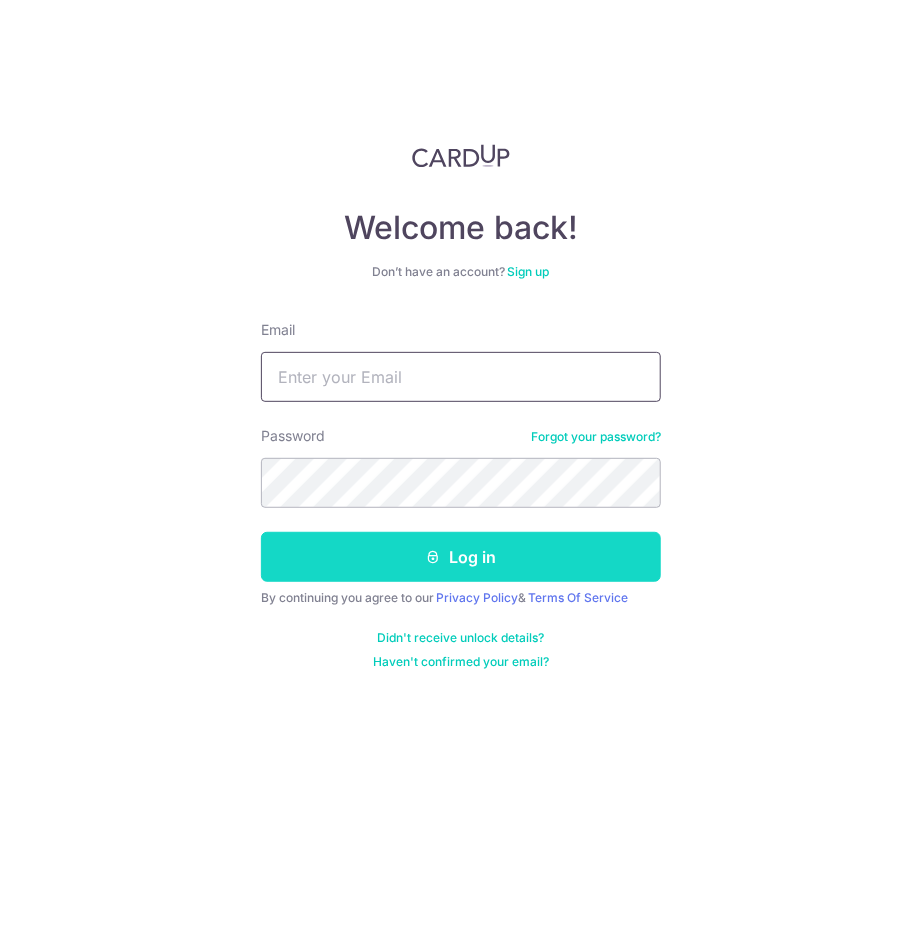 type on "Wingzero76@gmail.com" 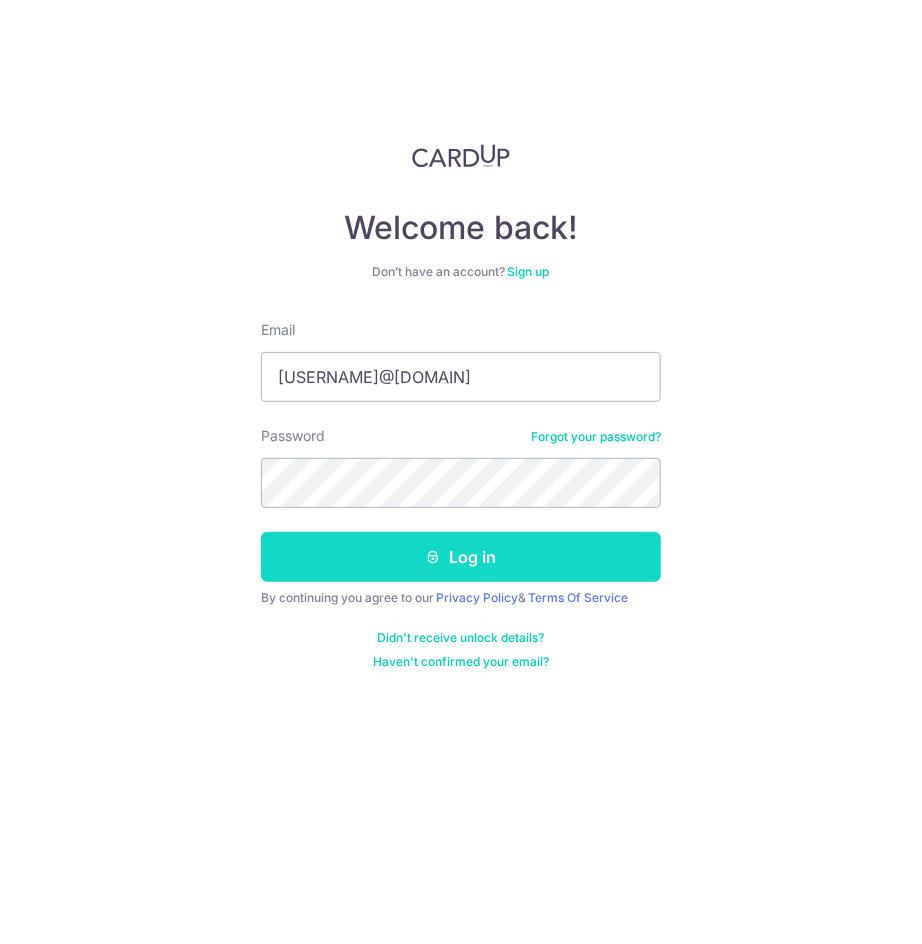 click on "Log in" at bounding box center (461, 557) 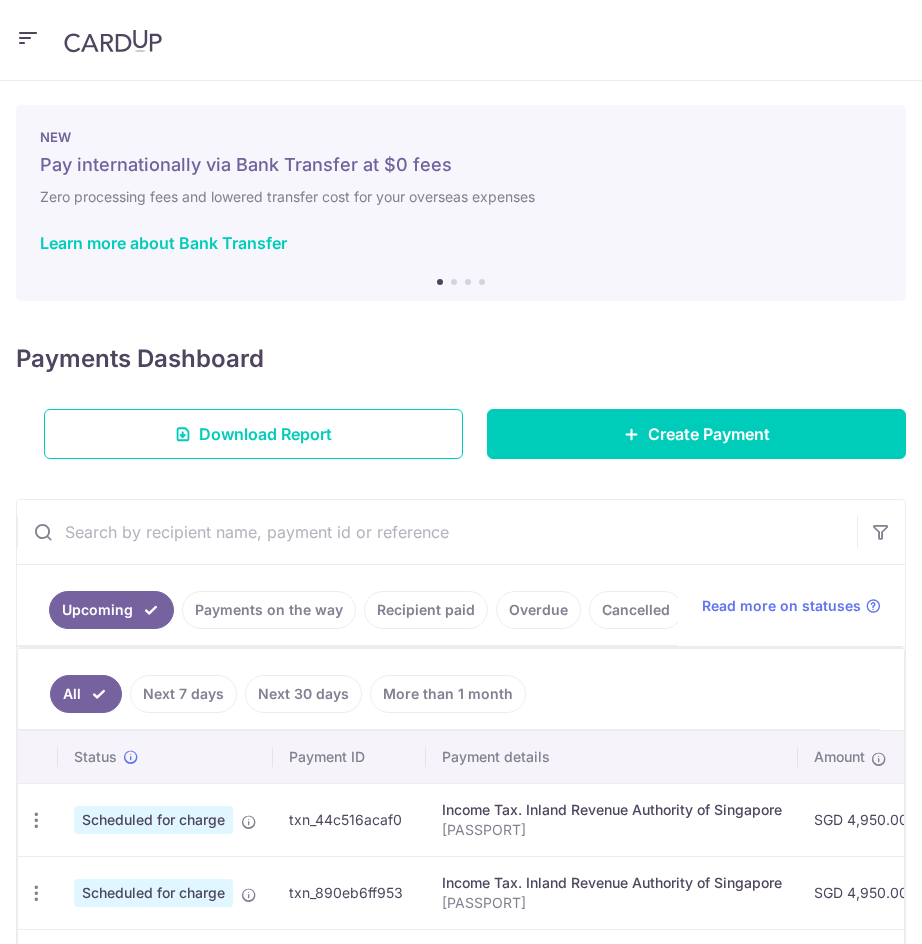 scroll, scrollTop: 0, scrollLeft: 0, axis: both 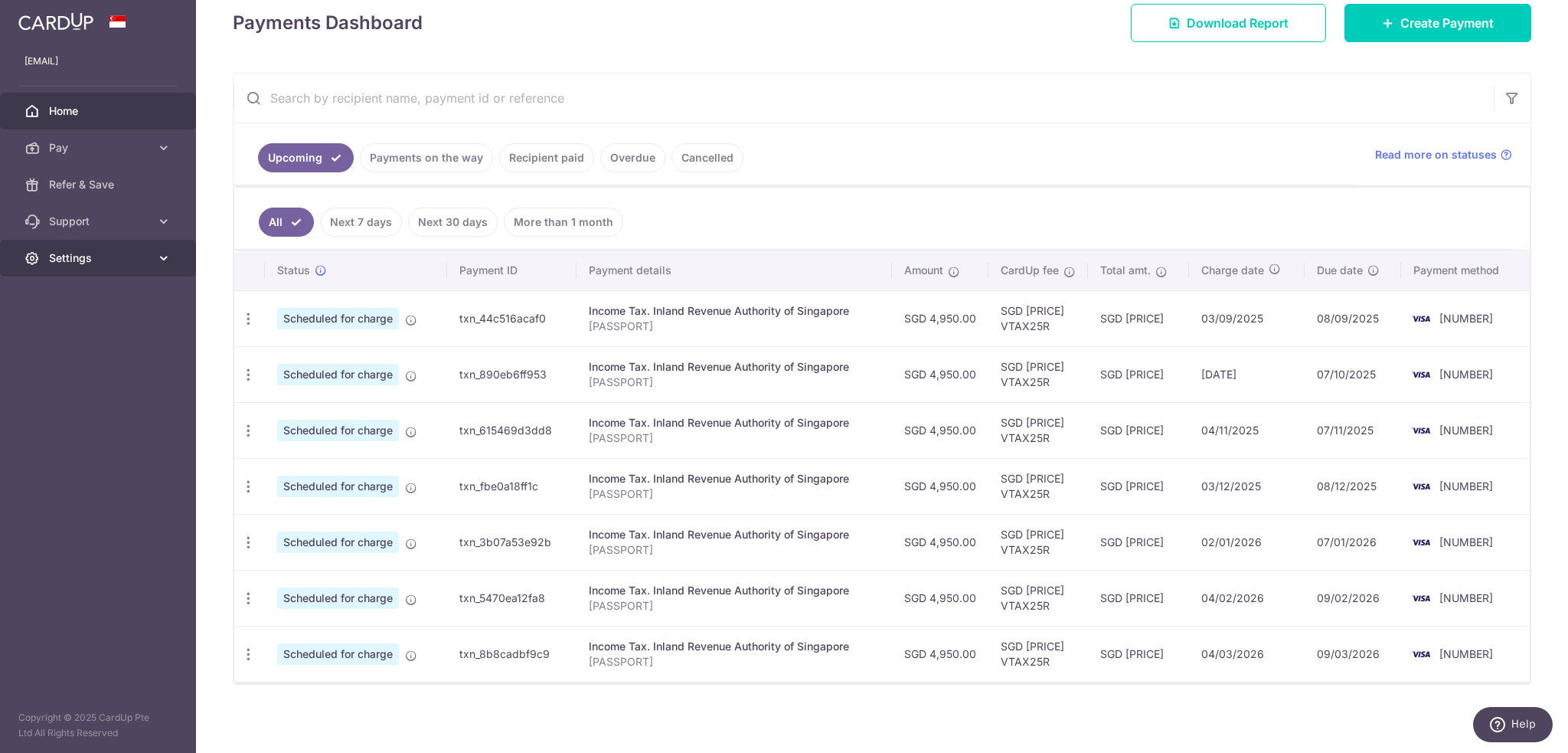 click on "Settings" at bounding box center [100, 258] 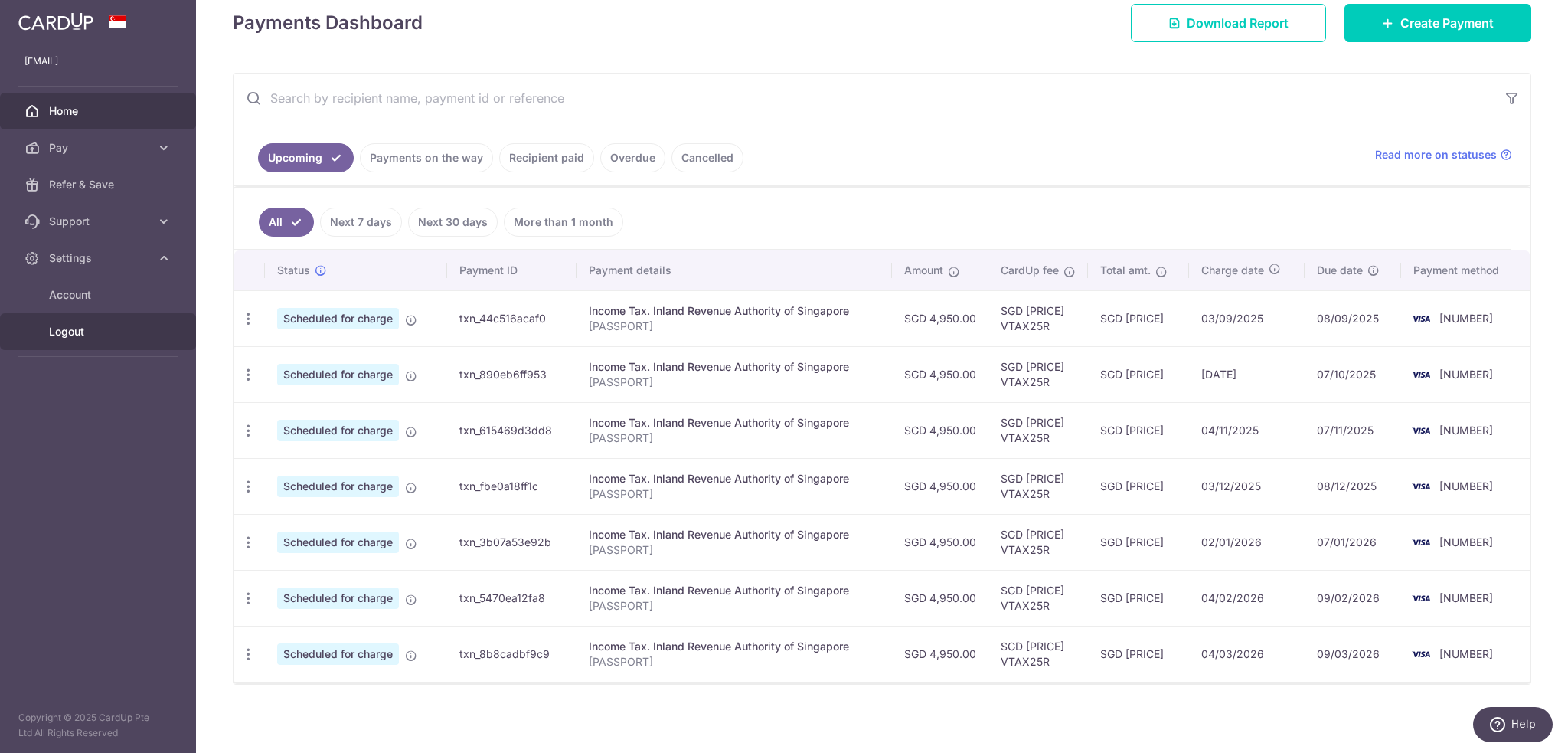 click on "Logout" at bounding box center [100, 332] 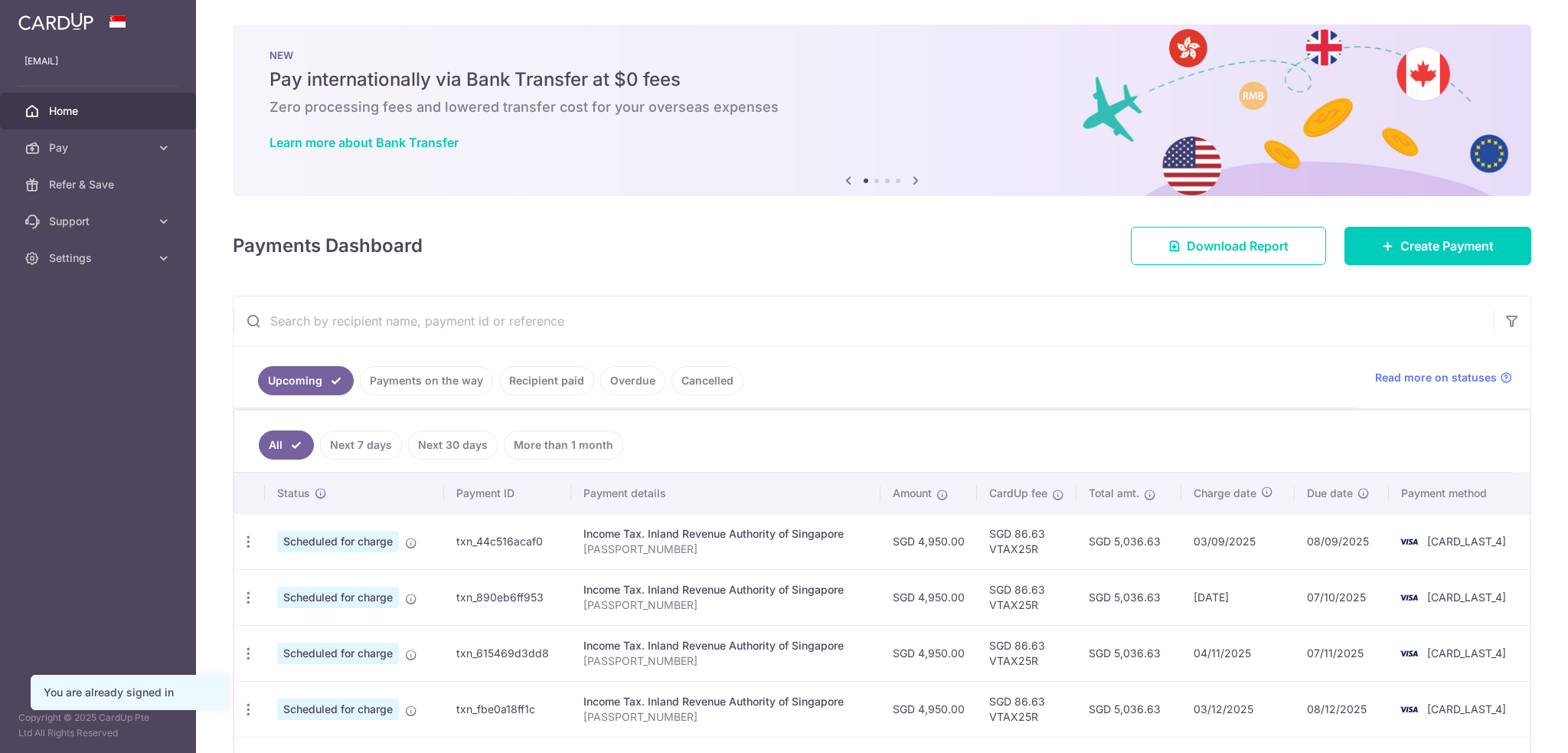 scroll, scrollTop: 0, scrollLeft: 0, axis: both 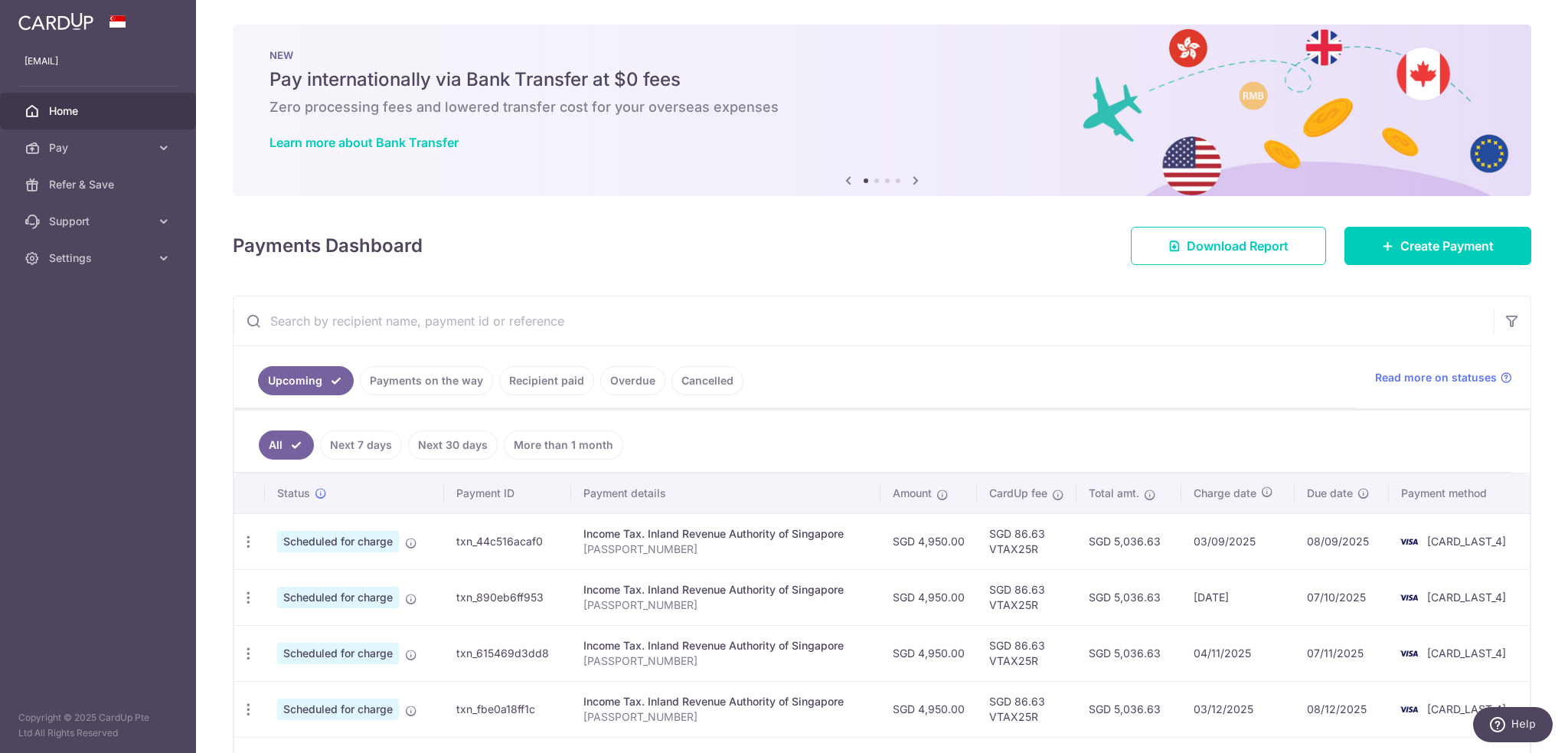 click on "Recipient paid" at bounding box center [547, 381] 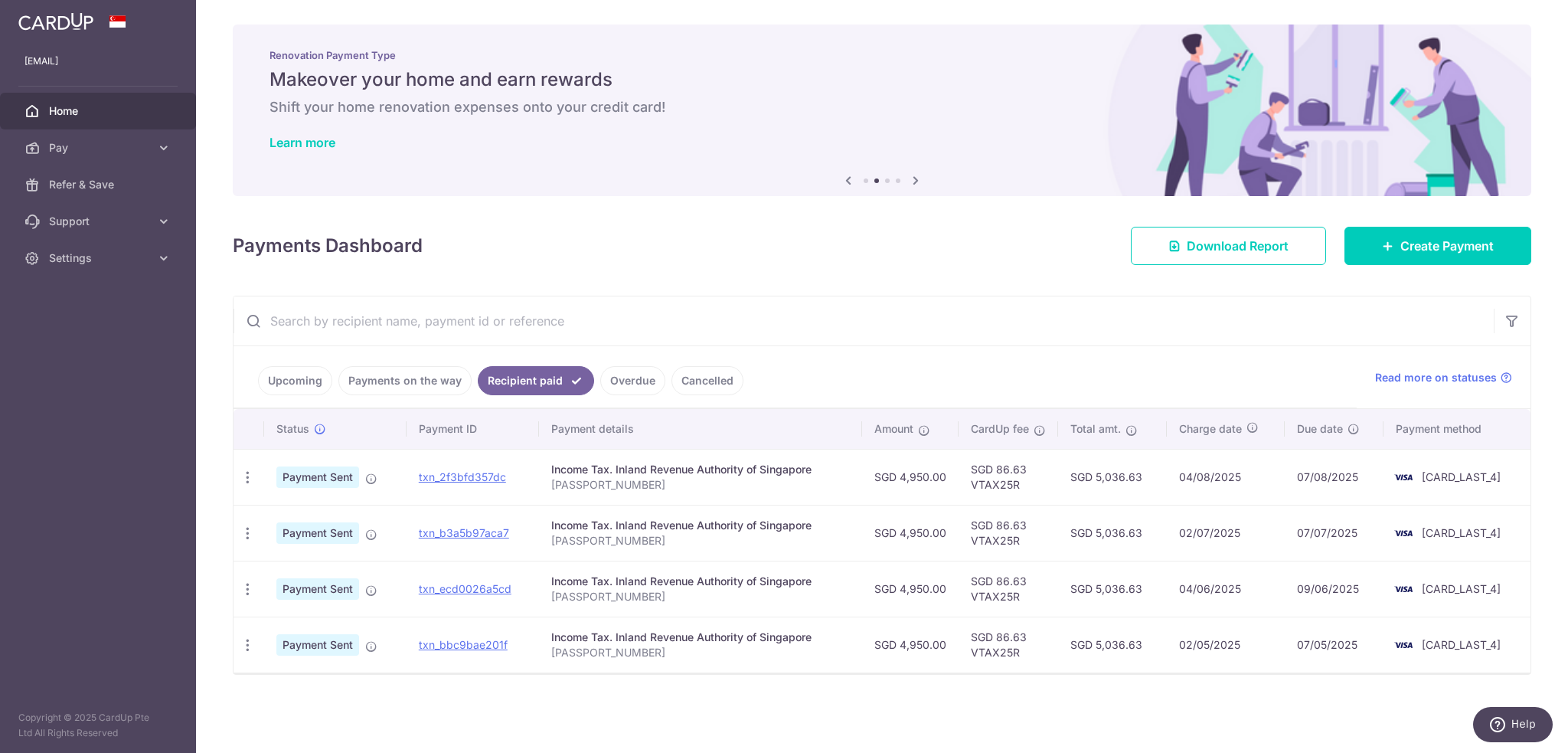 click on "Upcoming" at bounding box center (295, 381) 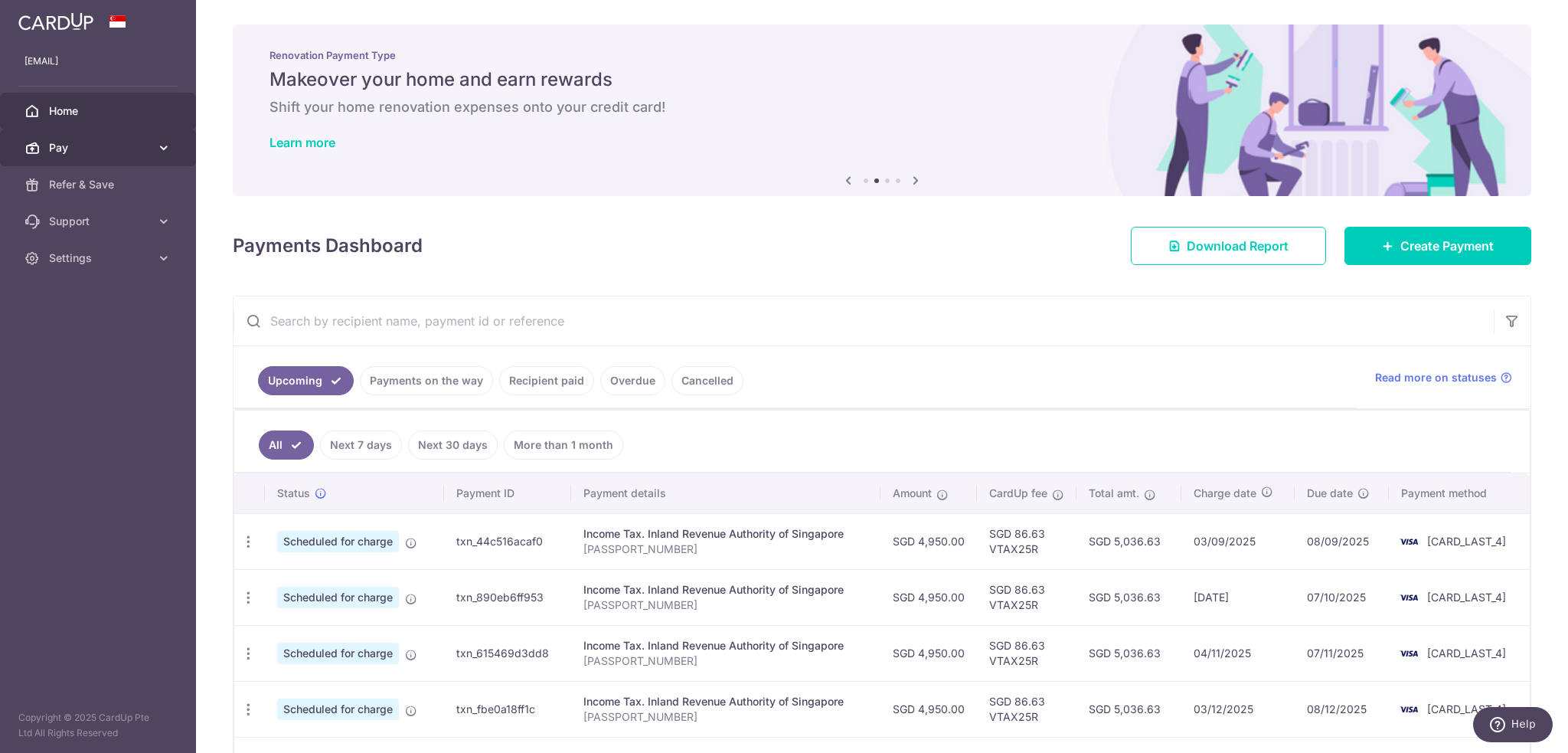 click at bounding box center [164, 148] 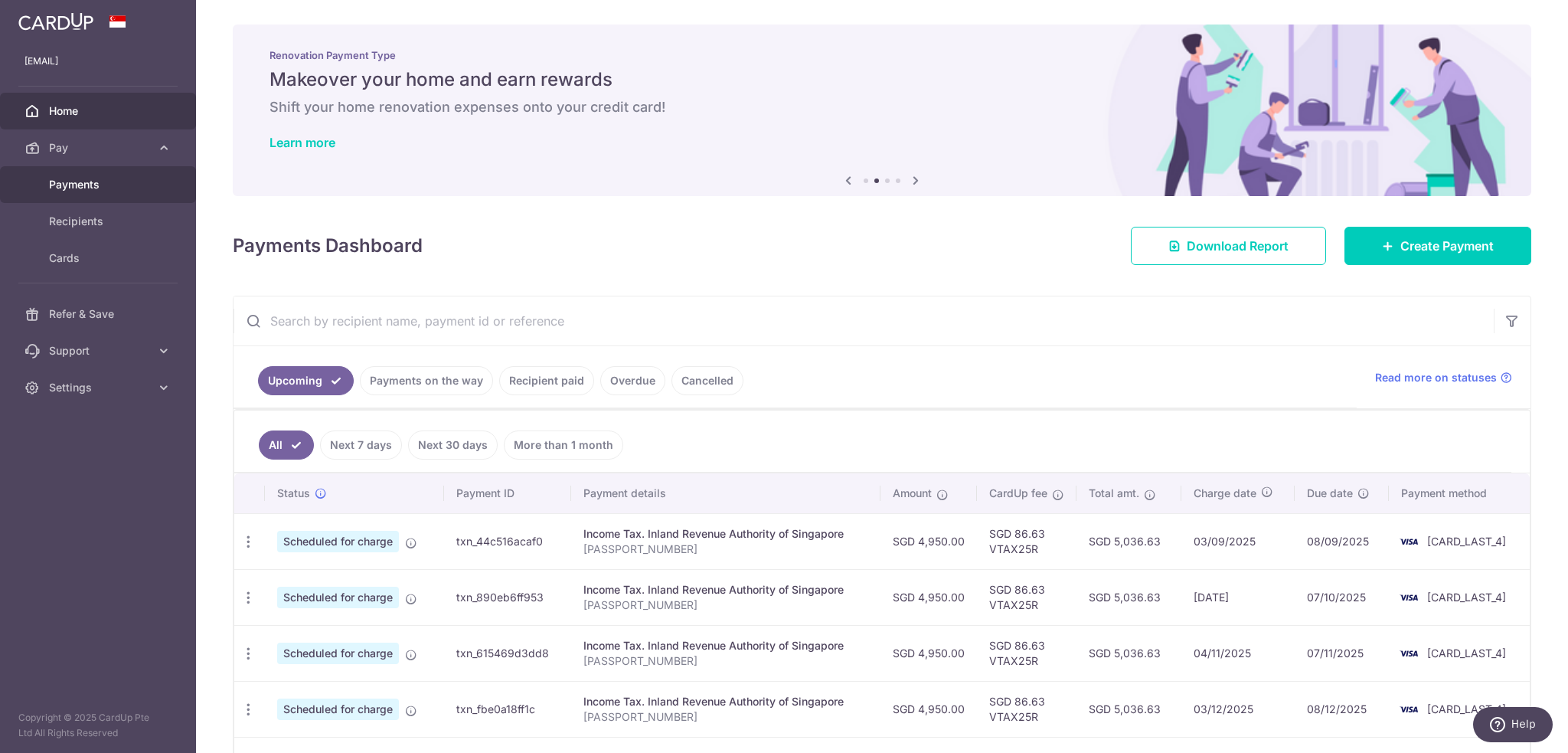 click on "Payments" at bounding box center [100, 185] 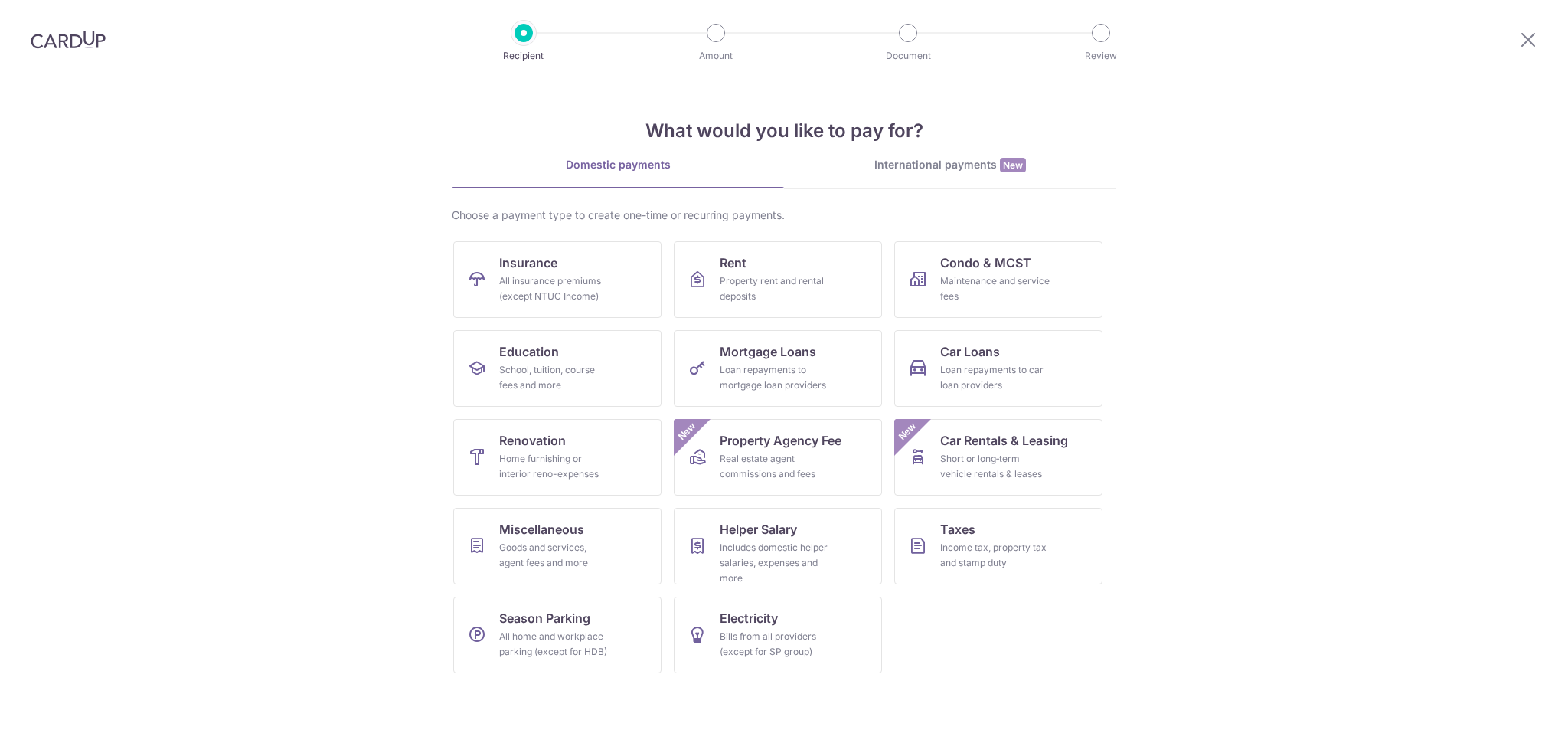scroll, scrollTop: 0, scrollLeft: 0, axis: both 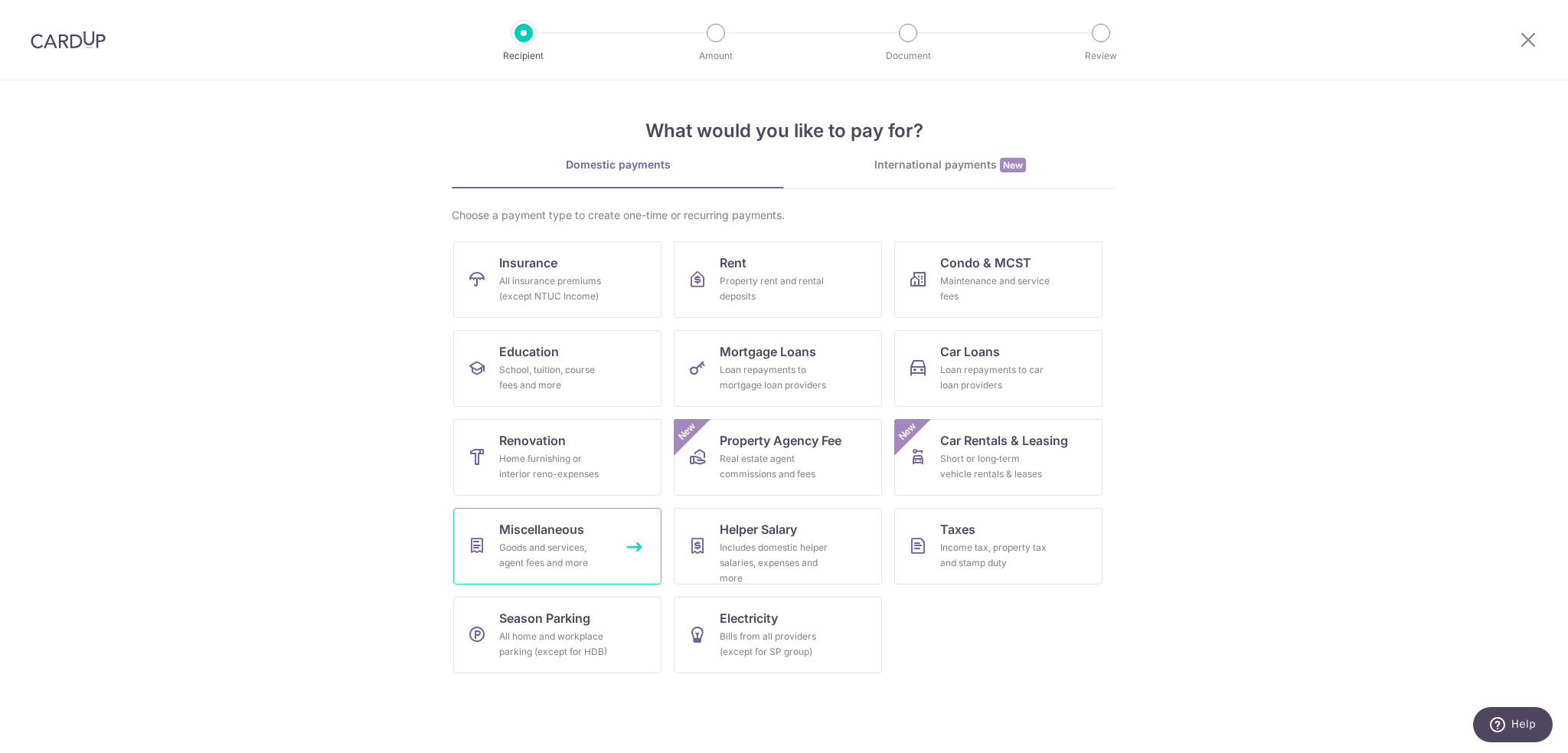 click on "Miscellaneous Goods and services, agent fees and more" at bounding box center (557, 546) 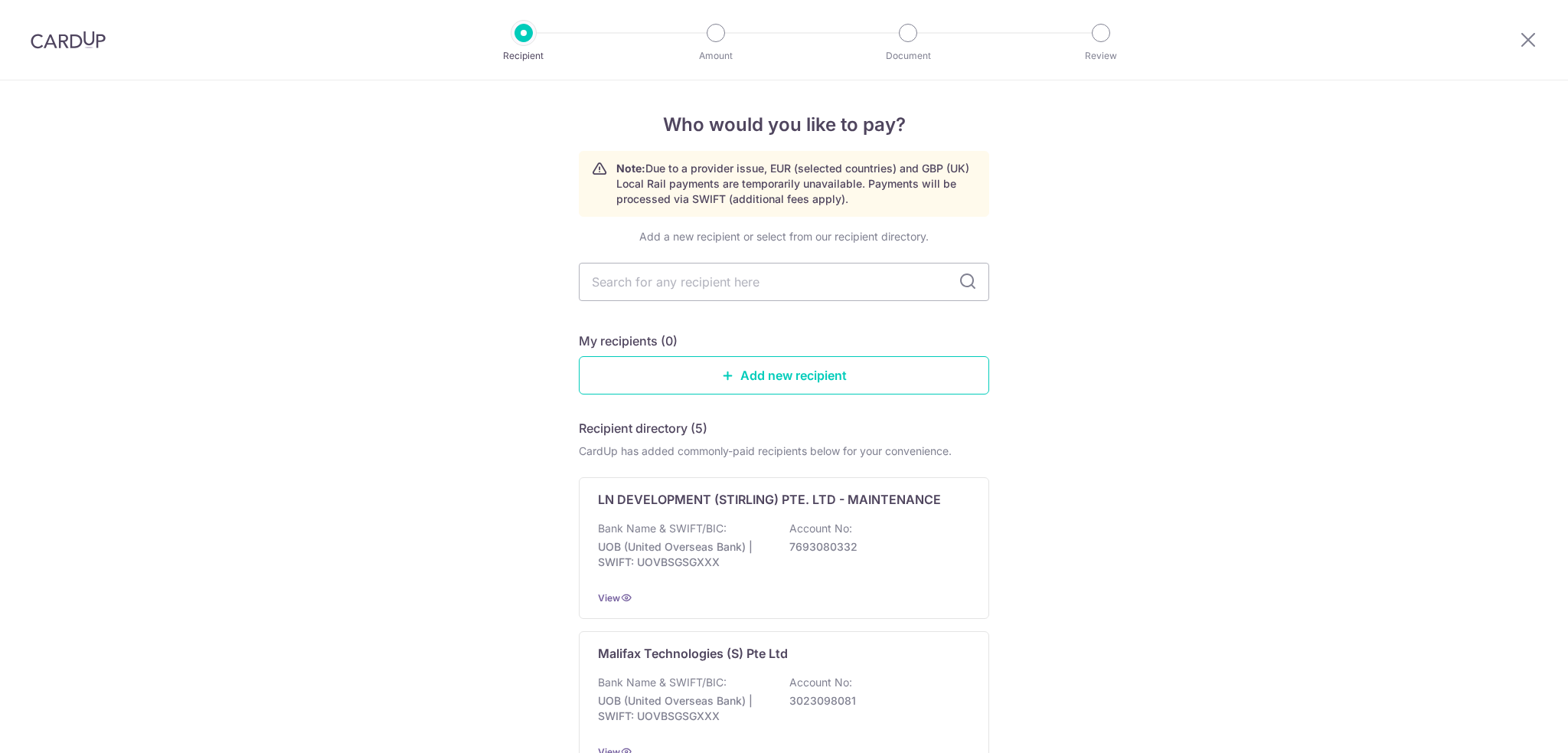 scroll, scrollTop: 0, scrollLeft: 0, axis: both 